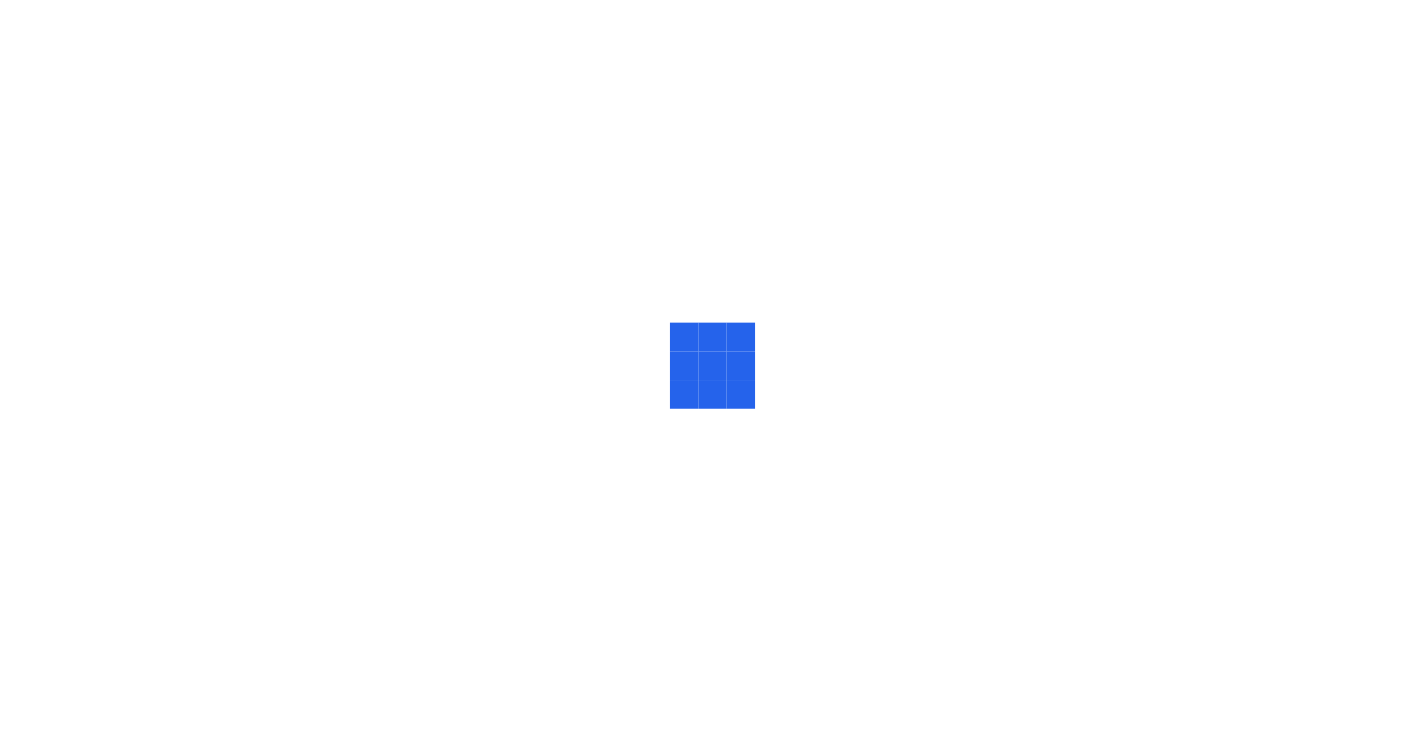 scroll, scrollTop: 0, scrollLeft: 0, axis: both 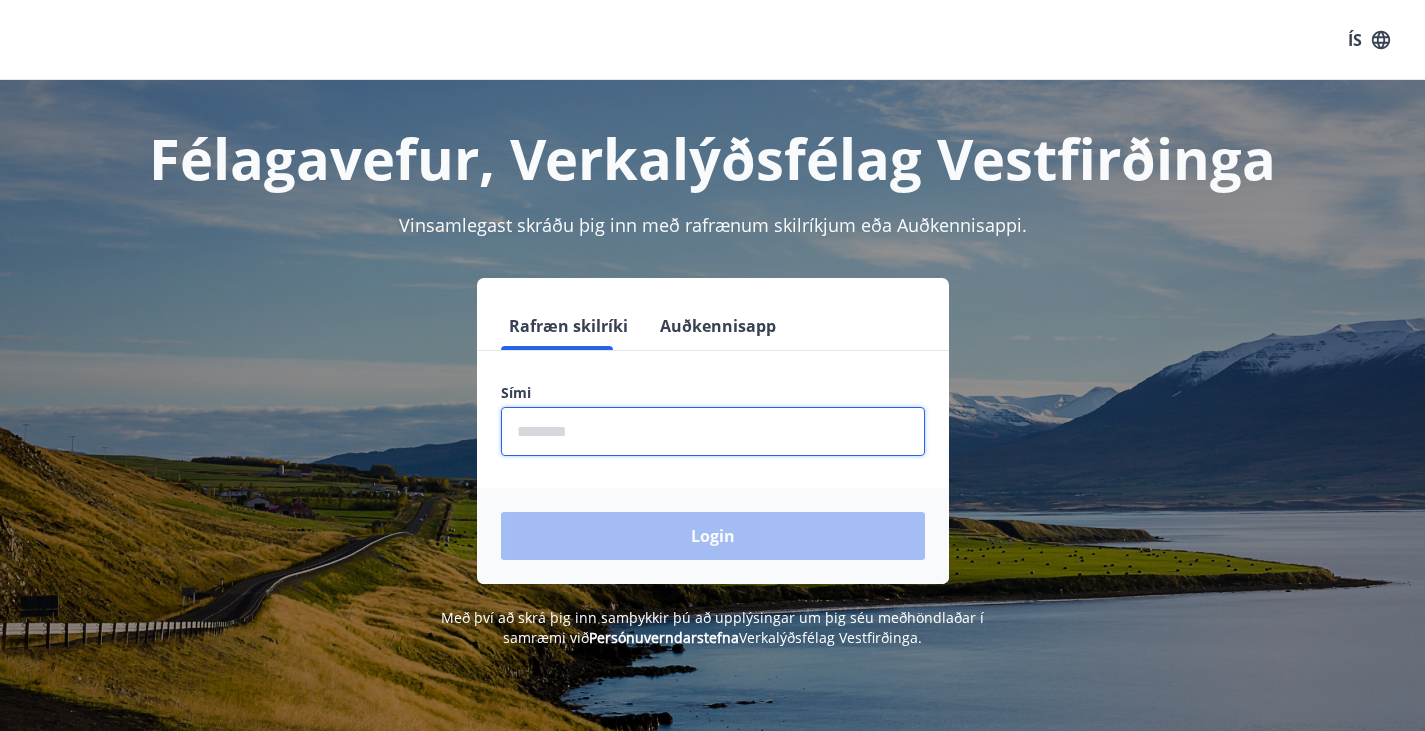 click at bounding box center [713, 431] 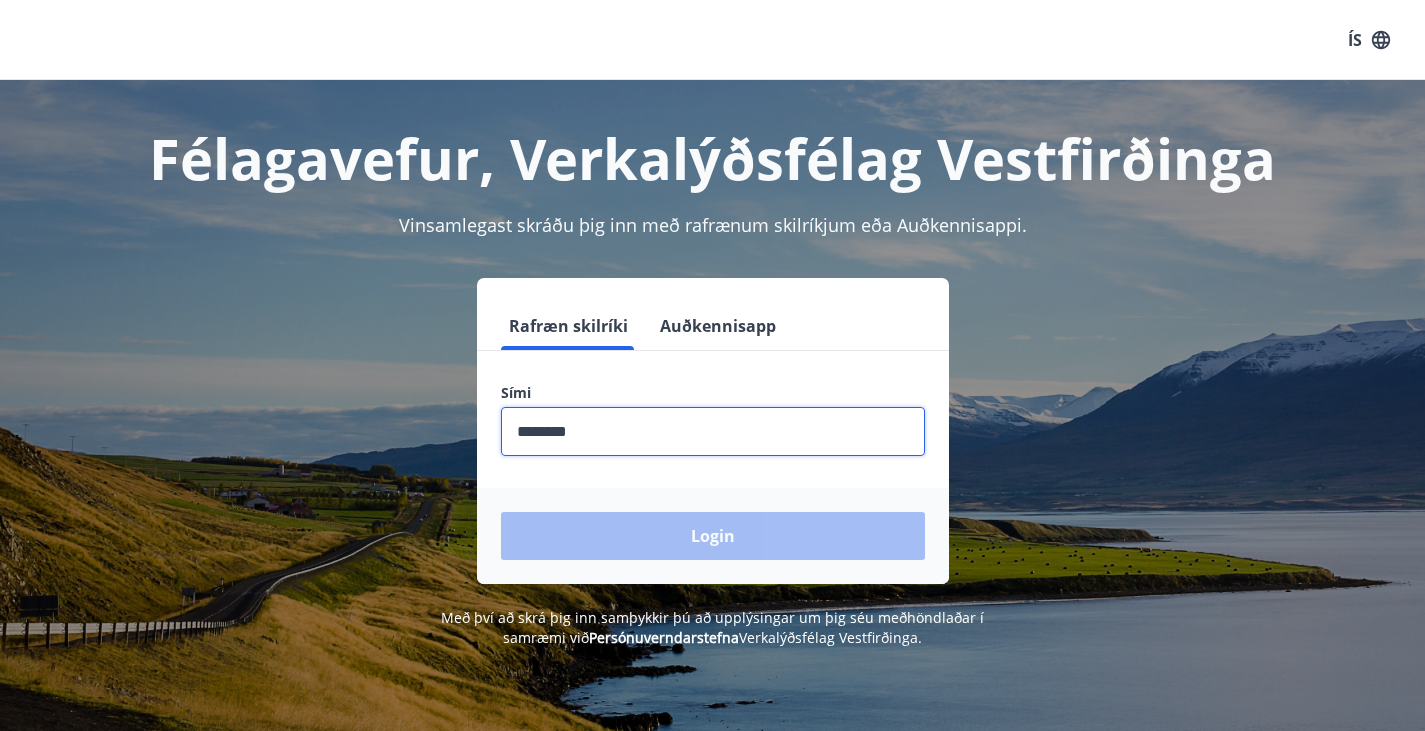 drag, startPoint x: 615, startPoint y: 423, endPoint x: 403, endPoint y: 424, distance: 212.00237 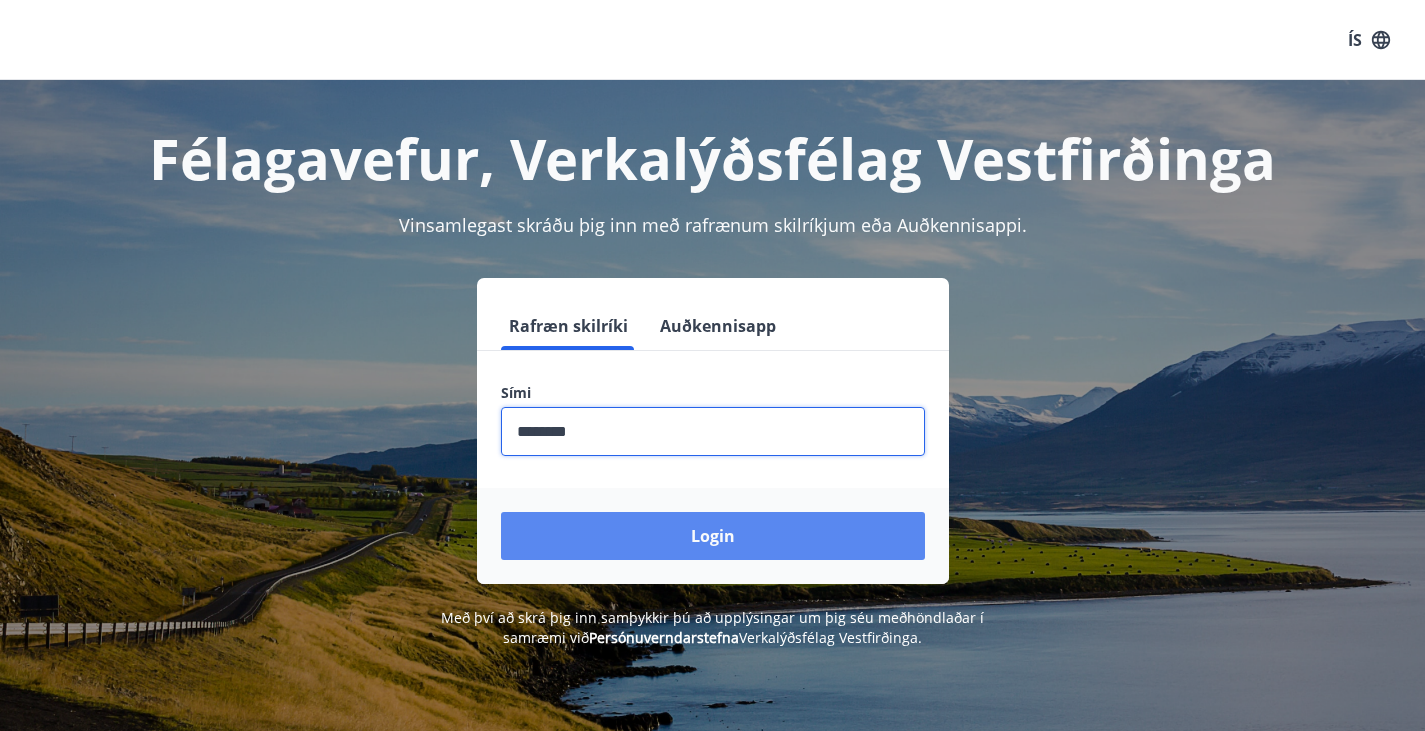 type on "********" 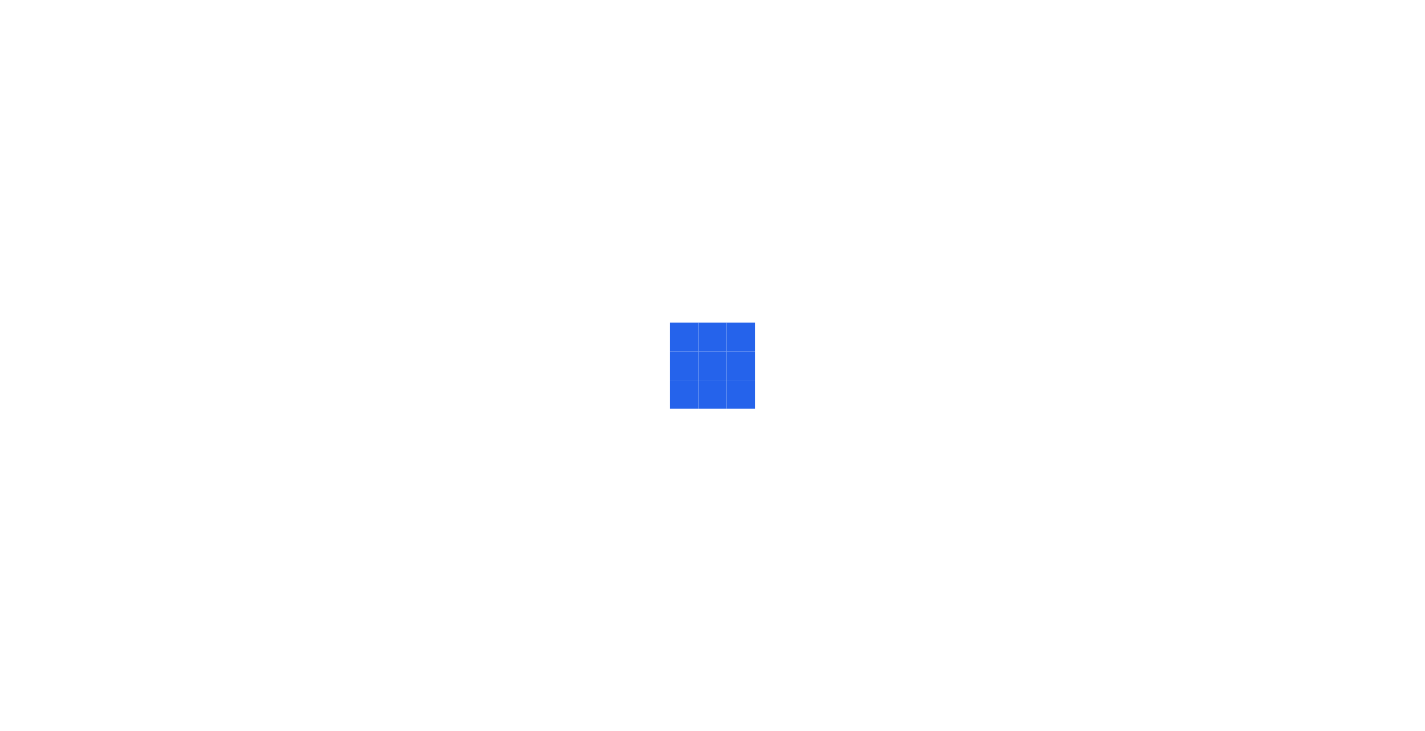 scroll, scrollTop: 0, scrollLeft: 0, axis: both 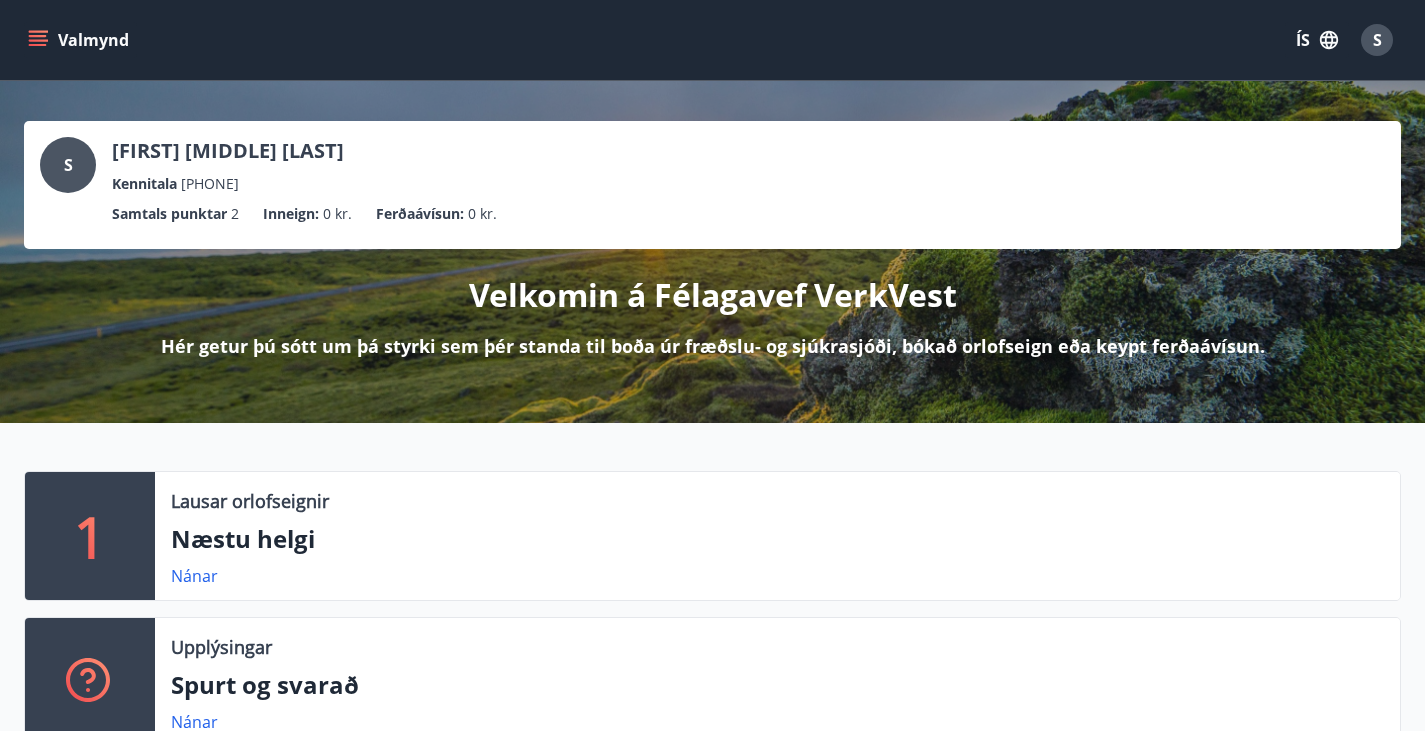 click on "Valmynd" at bounding box center (80, 40) 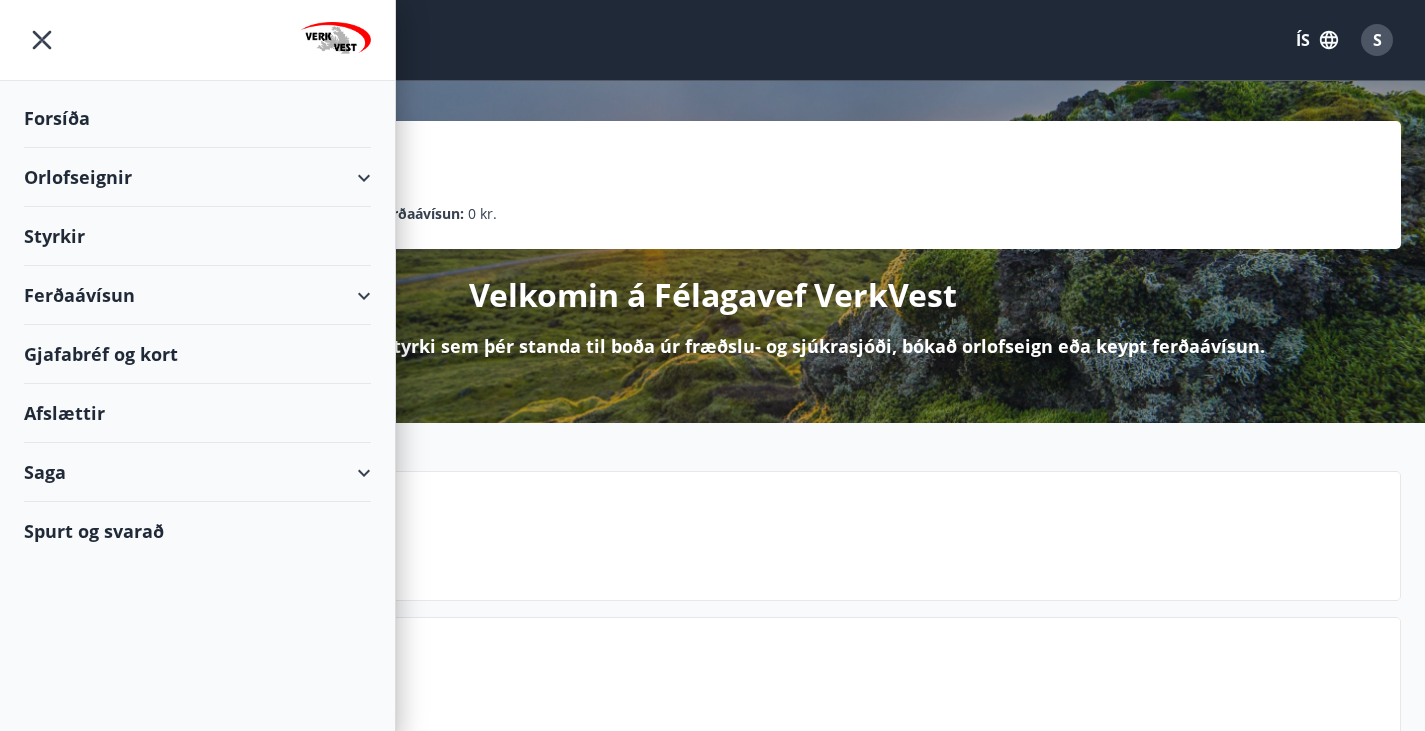 click on "Ferðaávísun" at bounding box center [197, 295] 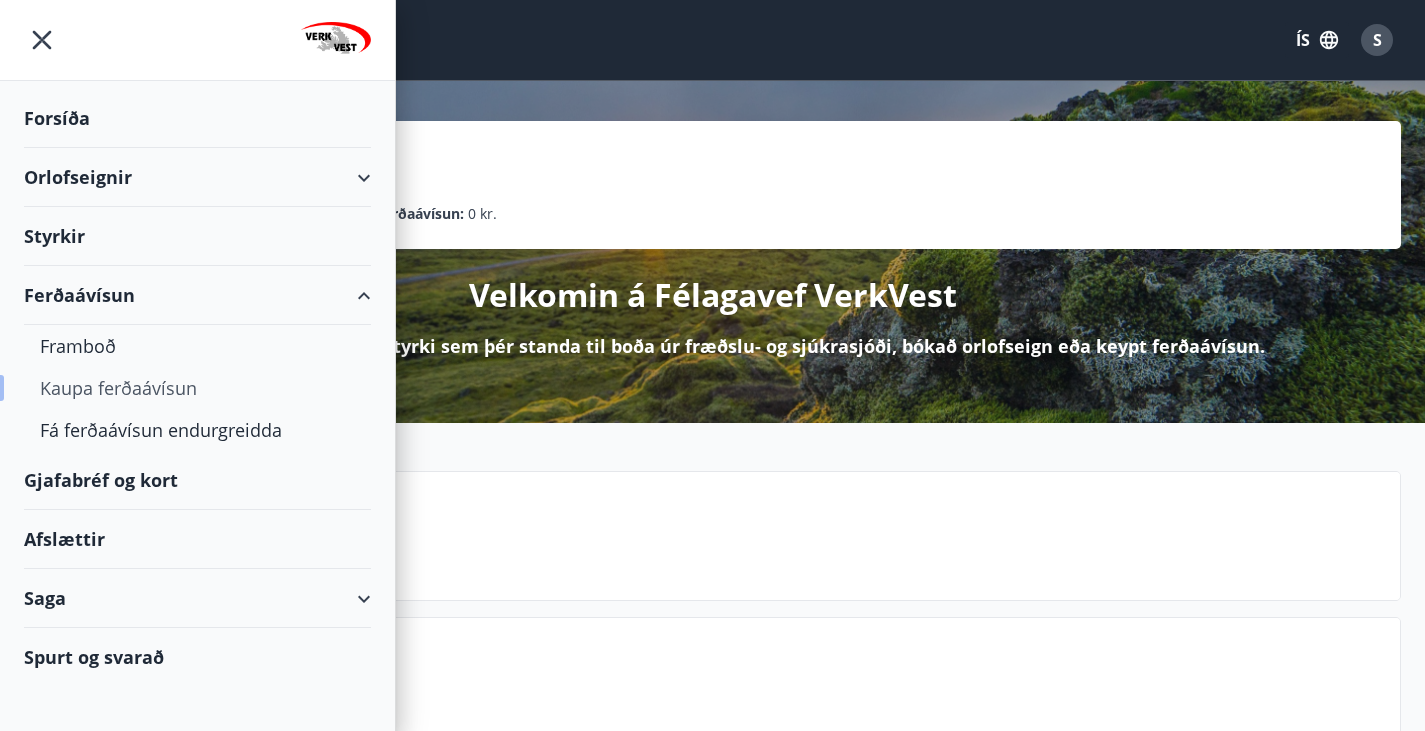 click on "Kaupa ferðaávísun" at bounding box center [197, 388] 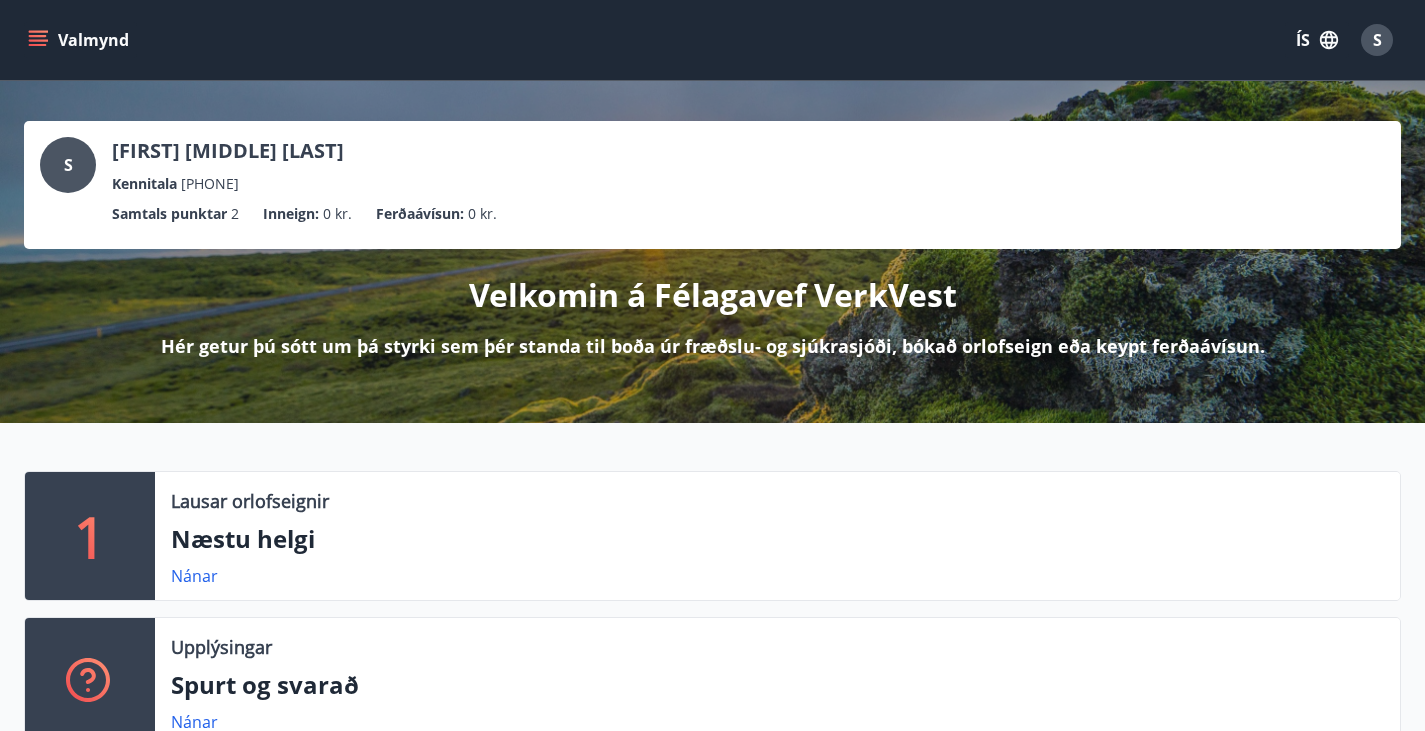 click at bounding box center (38, 40) 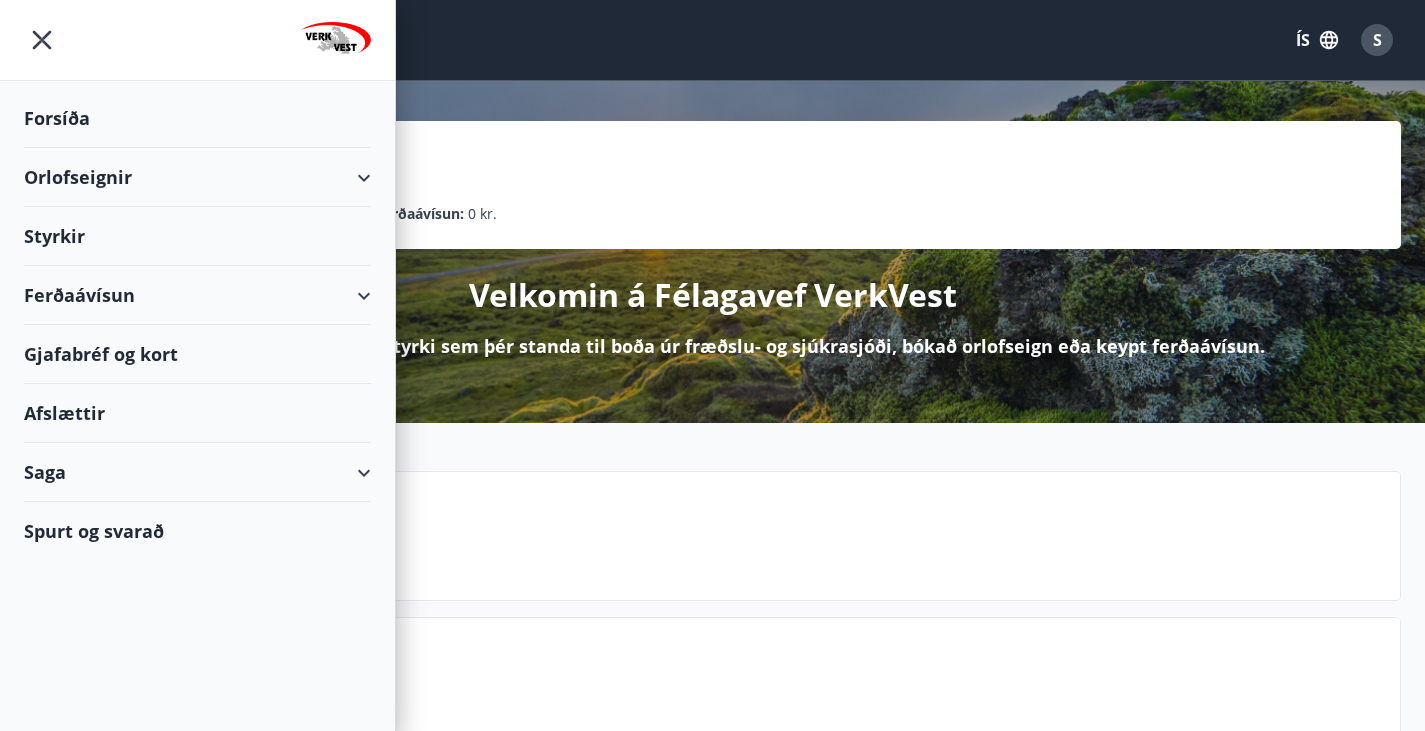 click on "Ferðaávísun" at bounding box center (197, 295) 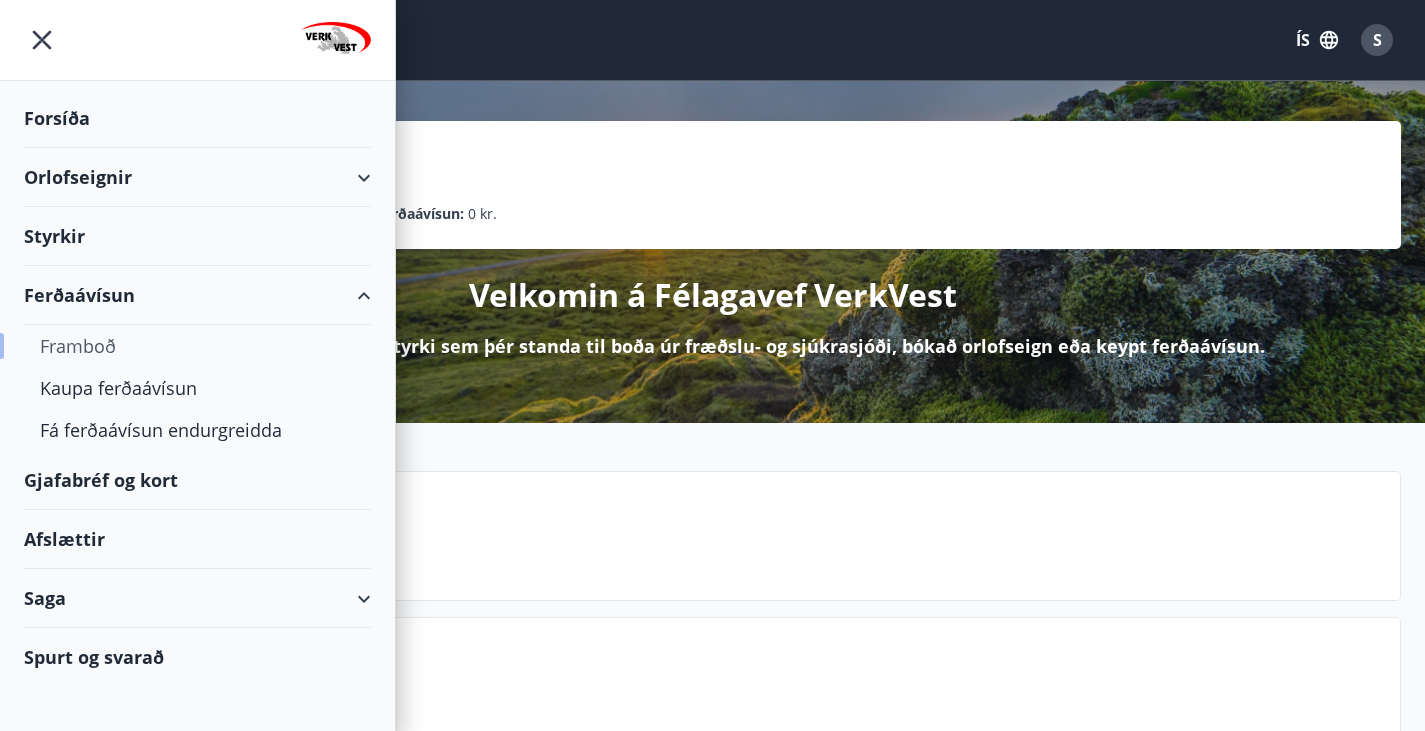 click on "Framboð" at bounding box center [197, 346] 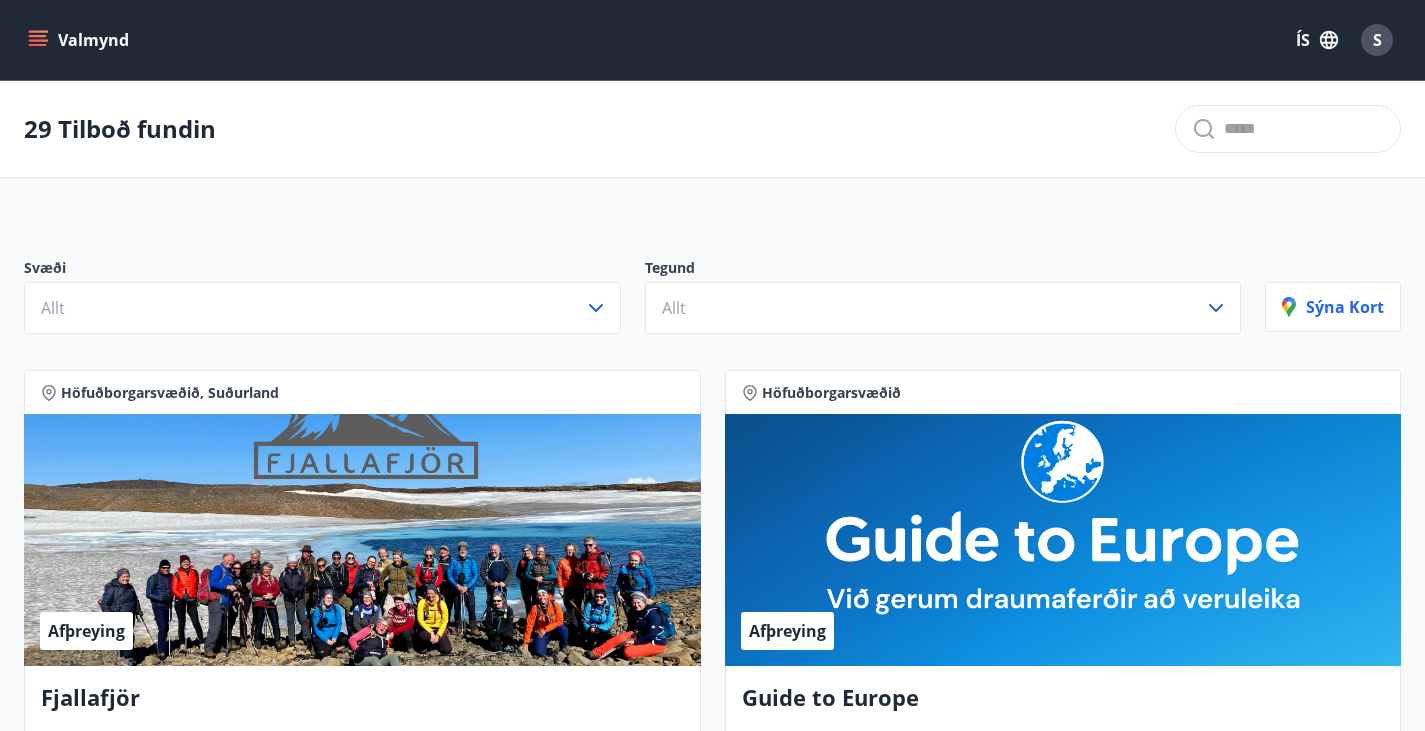 scroll, scrollTop: 40, scrollLeft: 0, axis: vertical 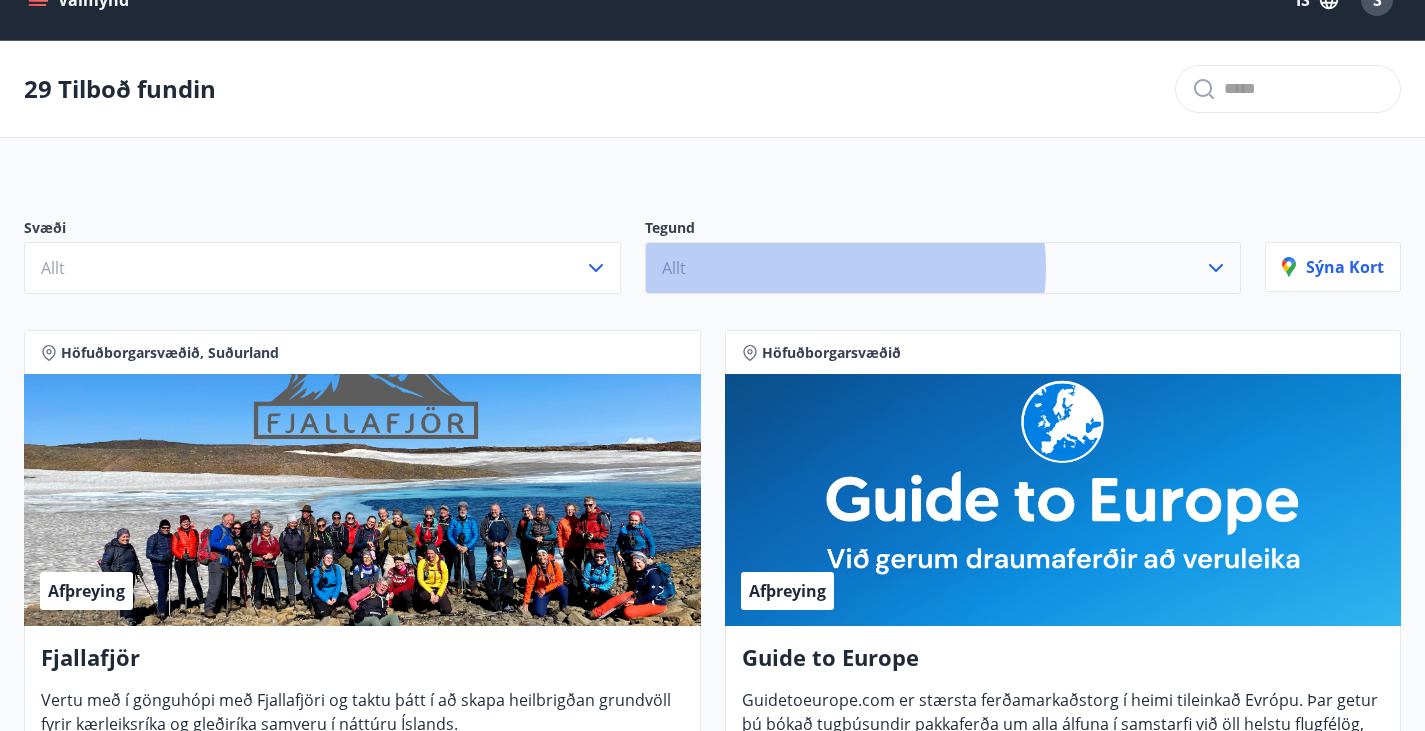 click on "Allt" at bounding box center [943, 268] 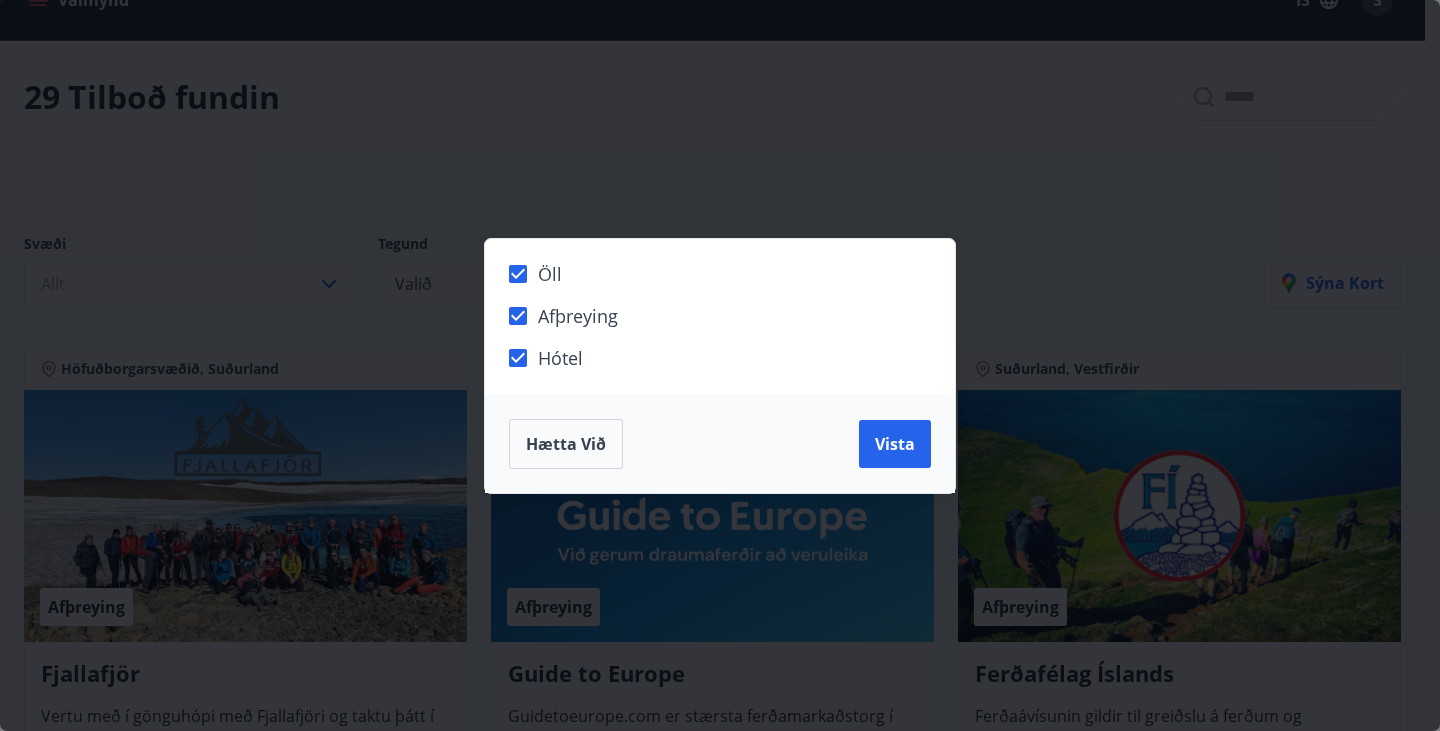click on "Öll Afþreying Hótel Hætta við Vista" at bounding box center (720, 365) 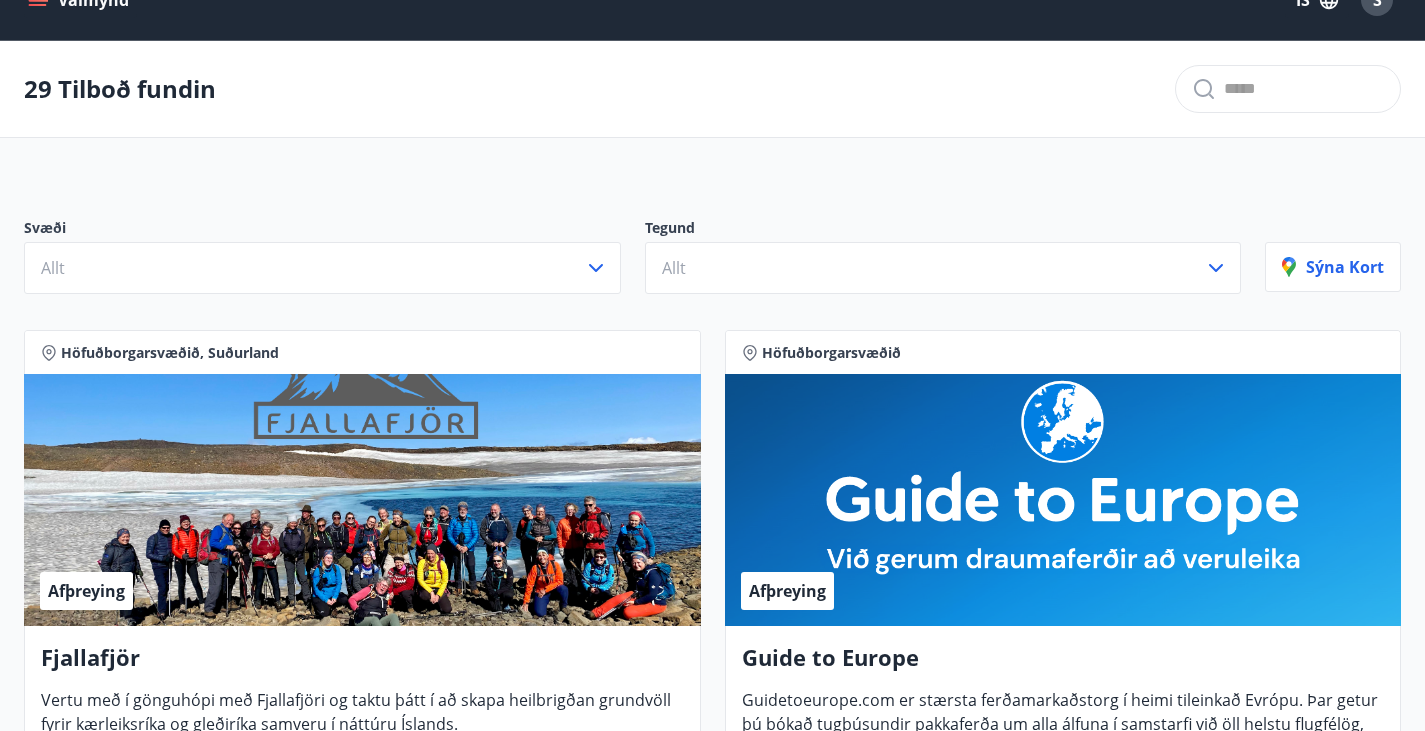 click on "Valmynd" at bounding box center [80, 0] 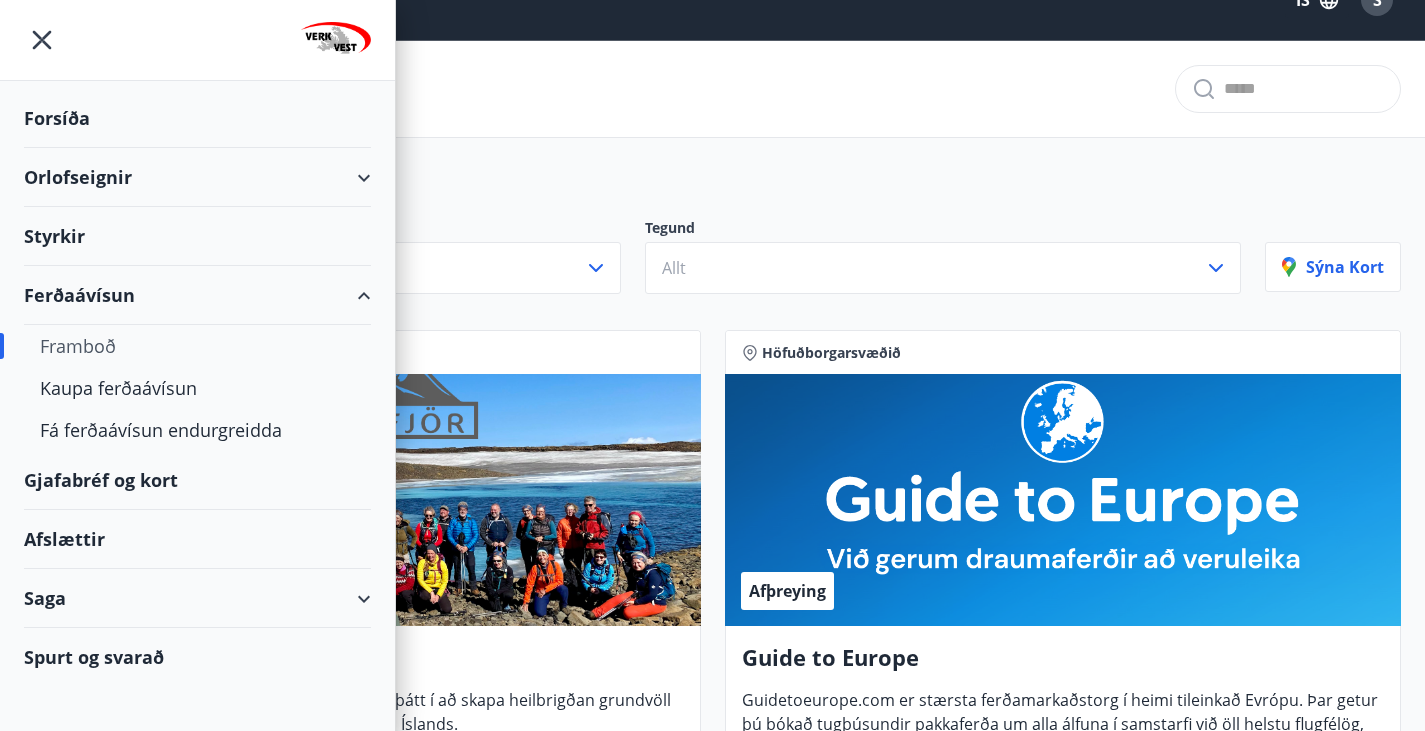 click on "Gjafabréf og kort" at bounding box center [197, 480] 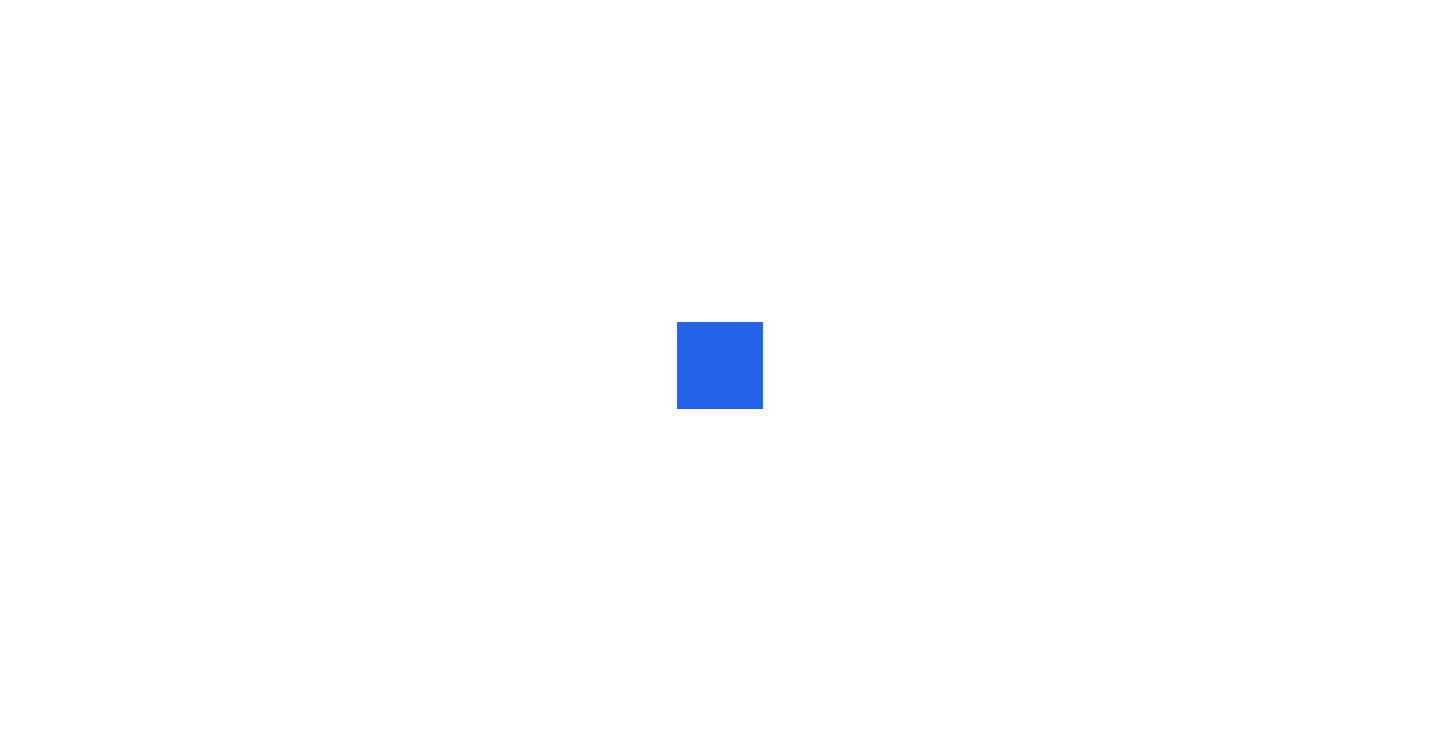scroll, scrollTop: 0, scrollLeft: 0, axis: both 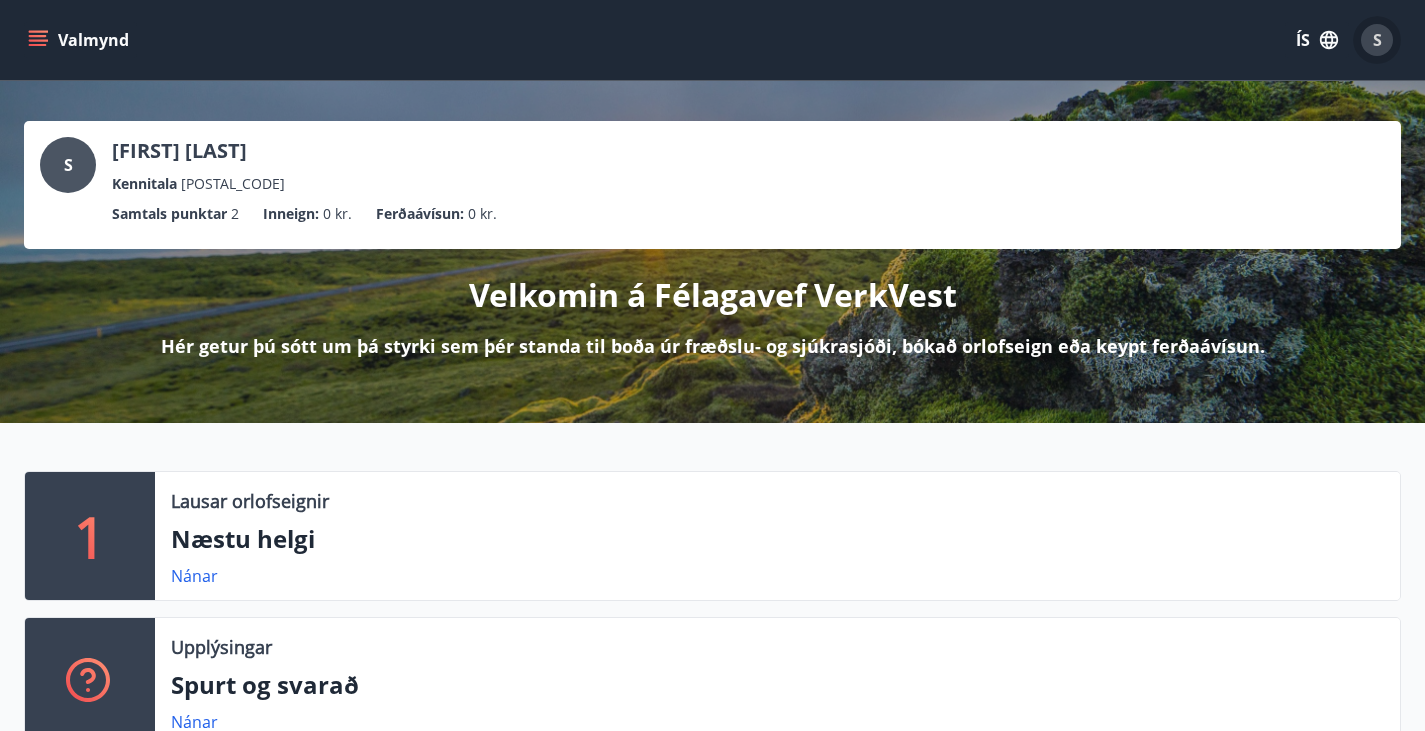 click on "S" at bounding box center [1377, 40] 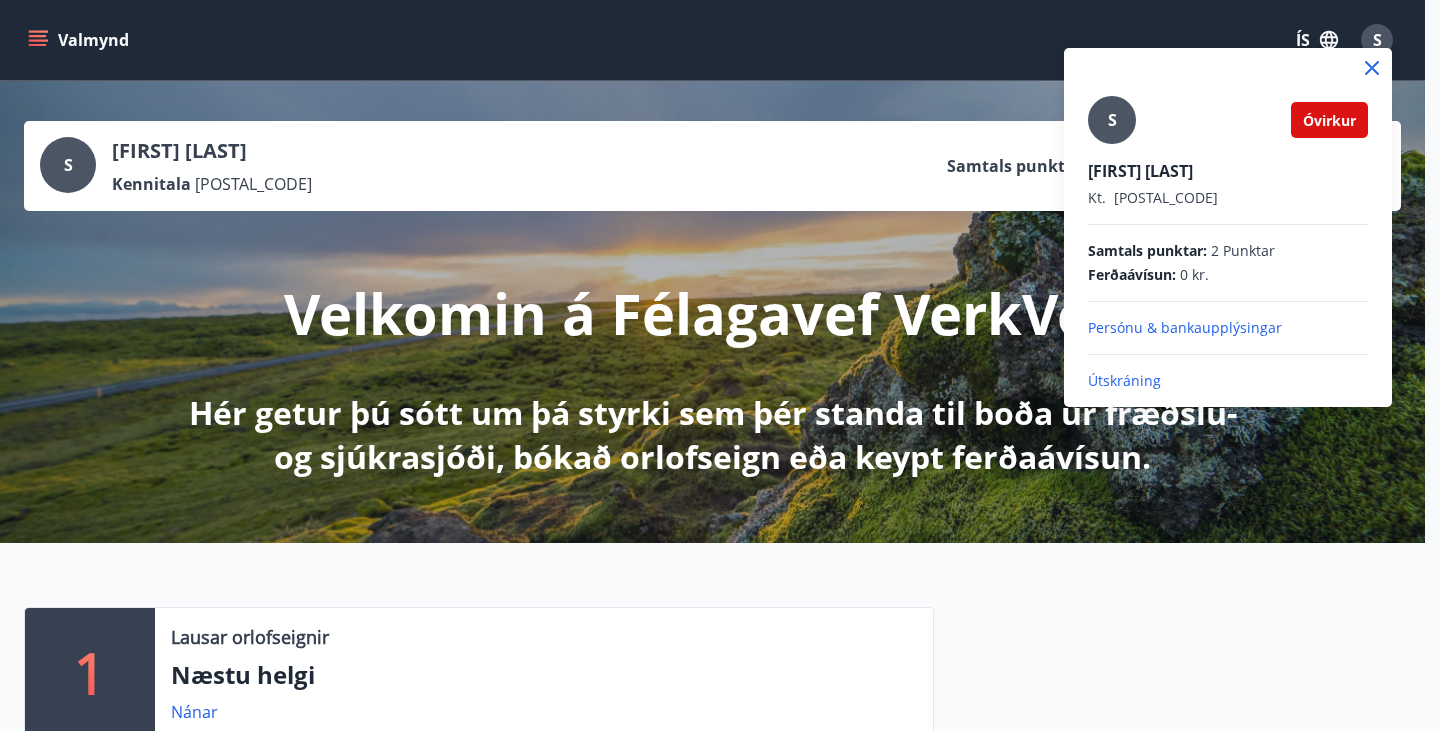 click on "Útskráning" at bounding box center (1228, 328) 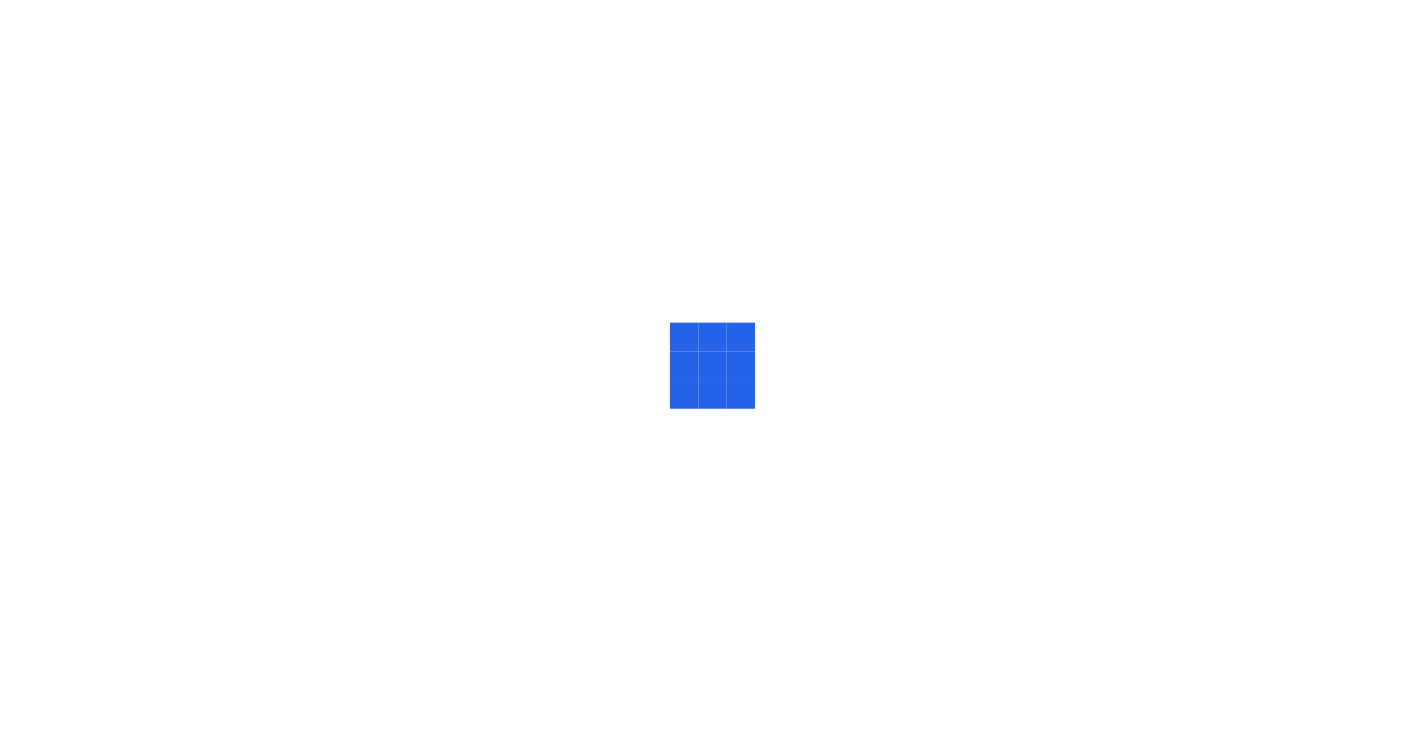 scroll, scrollTop: 0, scrollLeft: 0, axis: both 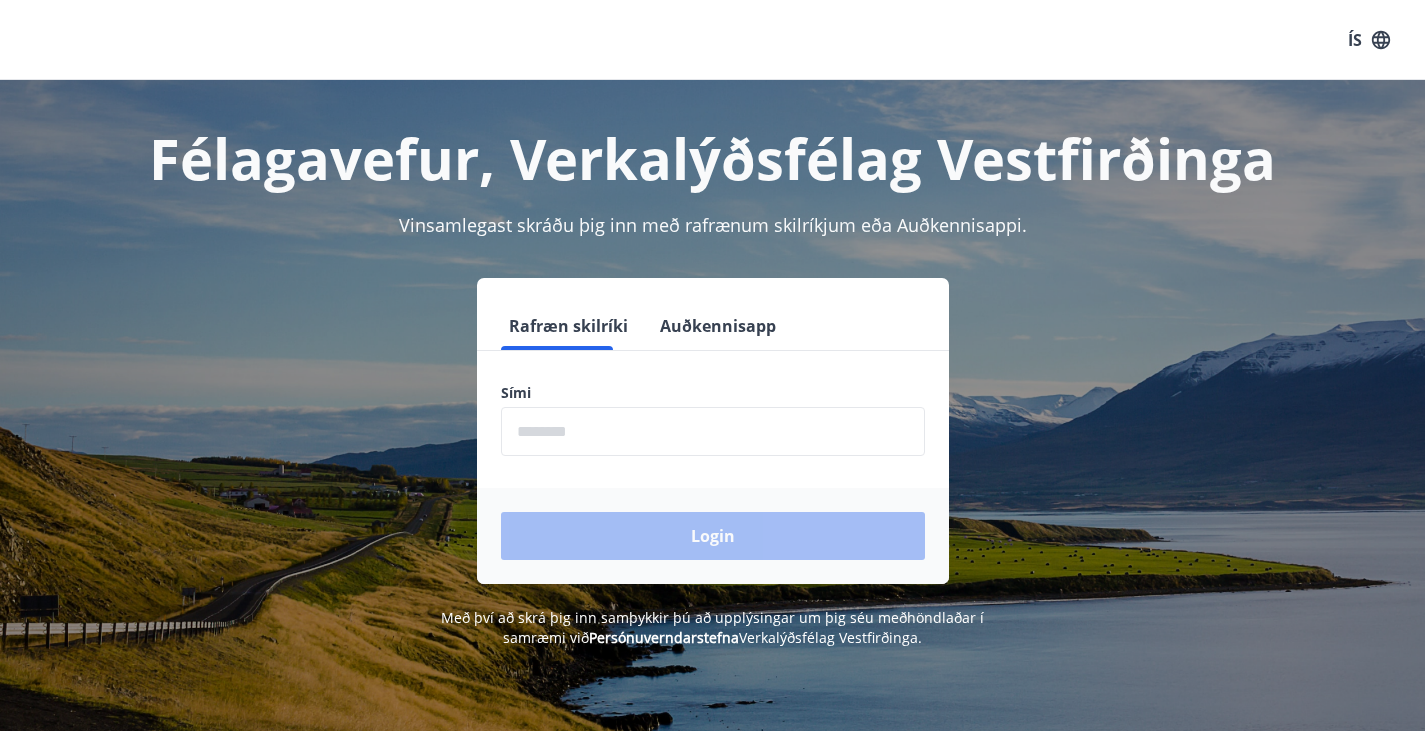 click at bounding box center (713, 431) 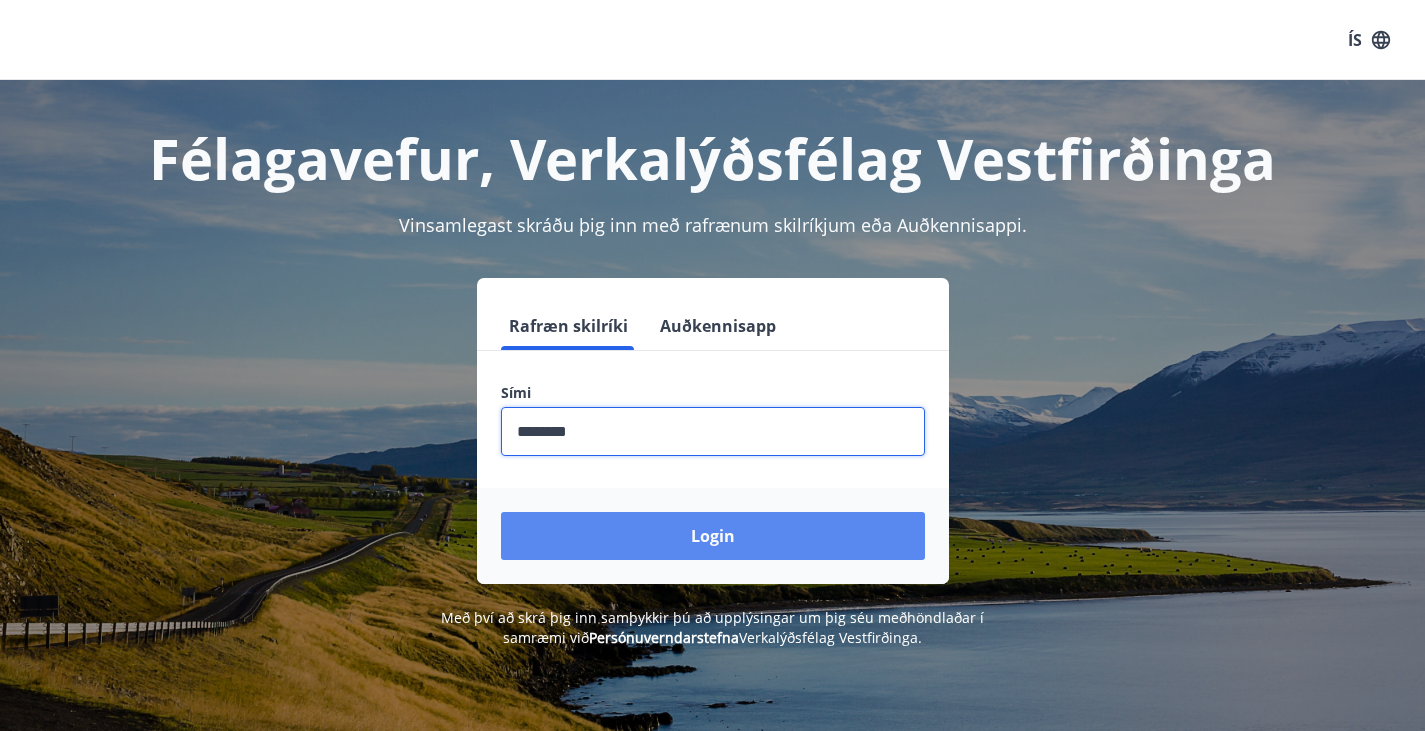 type on "********" 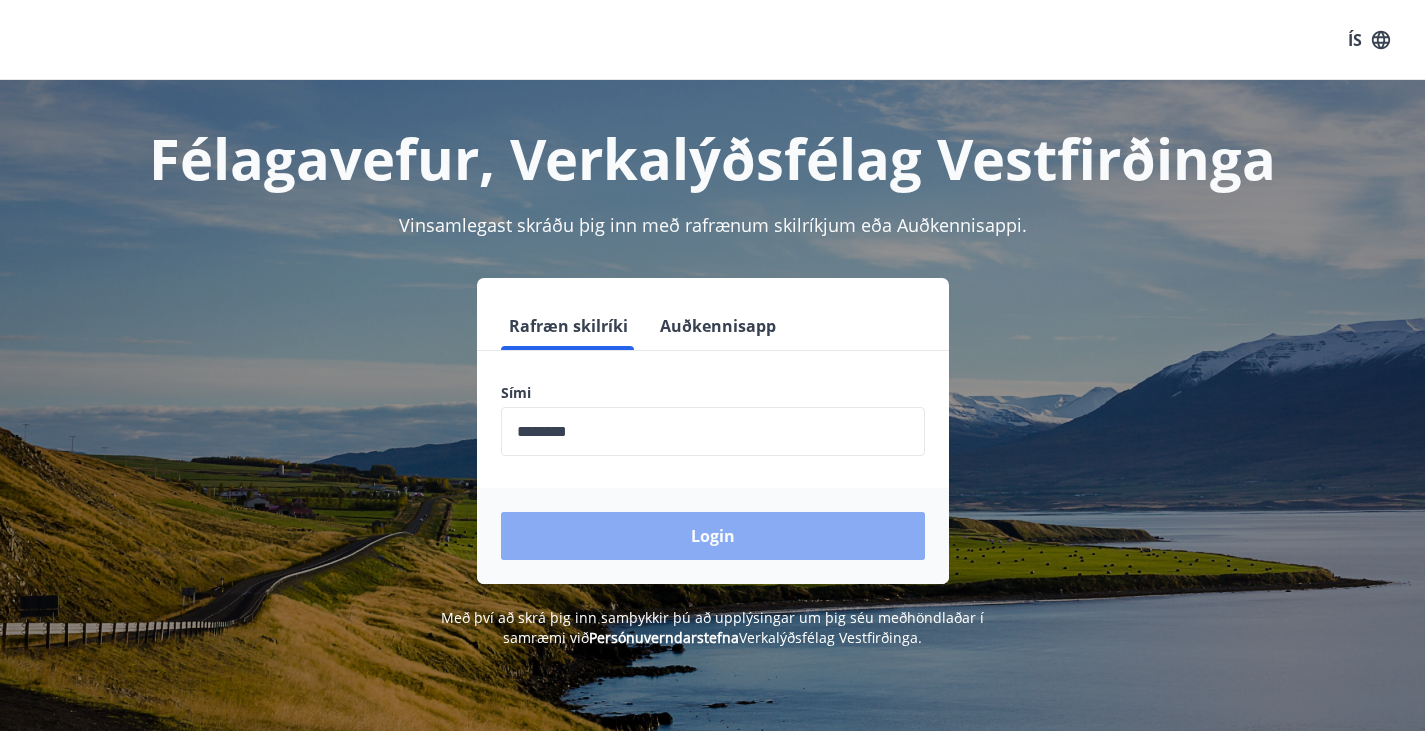 click on "Login" at bounding box center [713, 536] 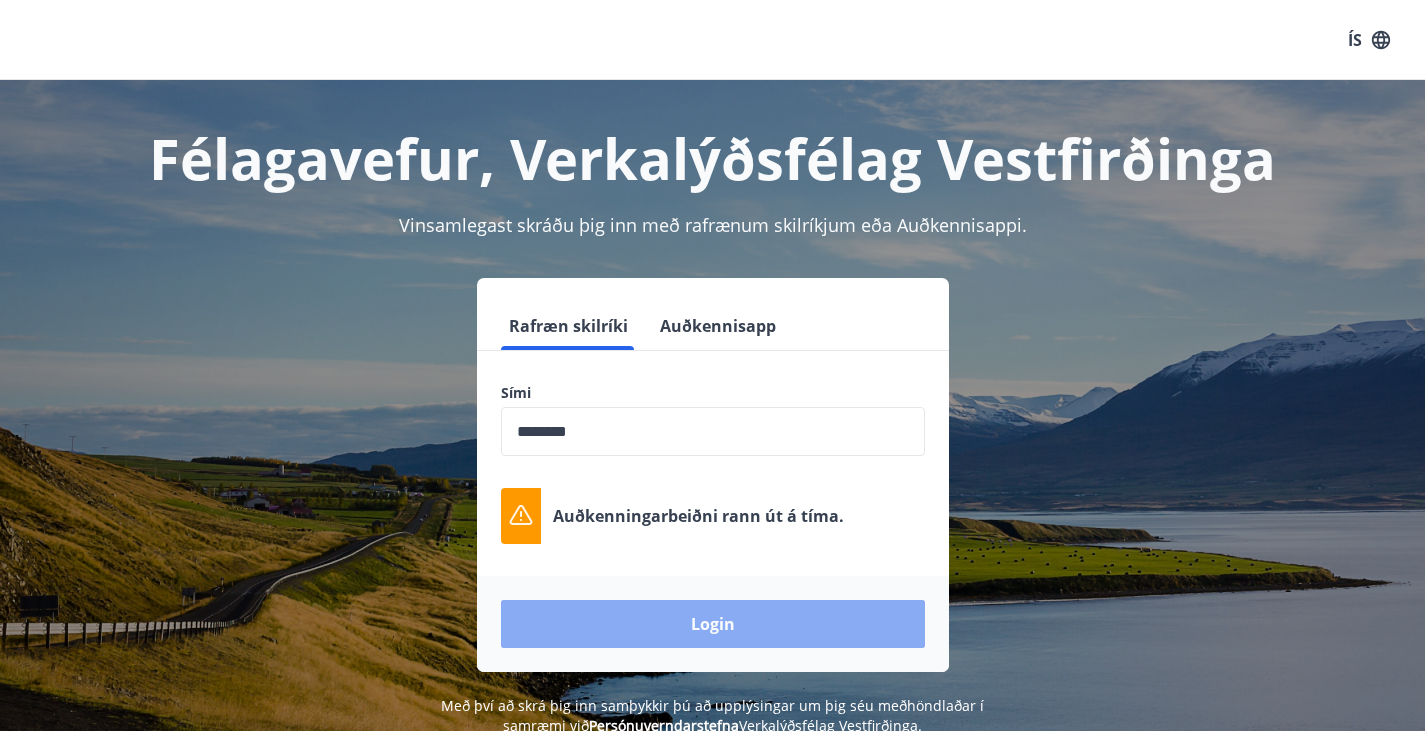 click on "Login" at bounding box center [713, 624] 